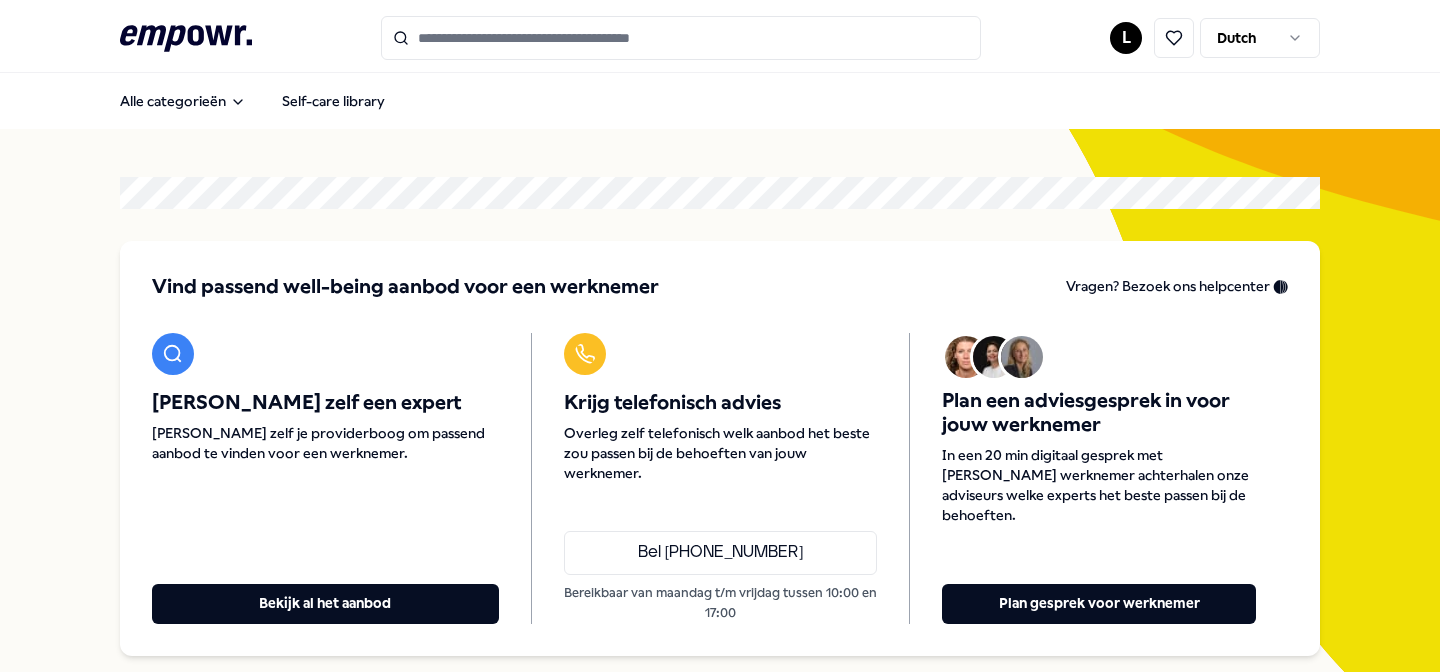 scroll, scrollTop: 0, scrollLeft: 0, axis: both 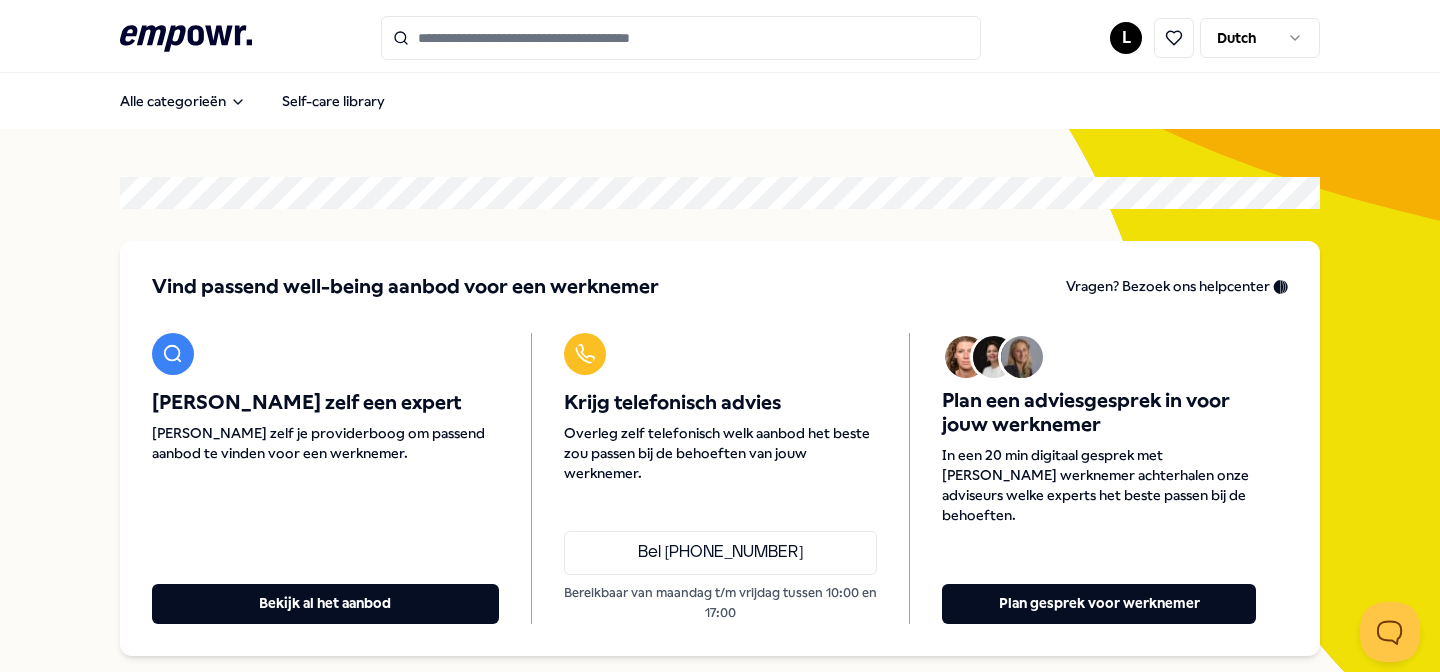 click at bounding box center [681, 38] 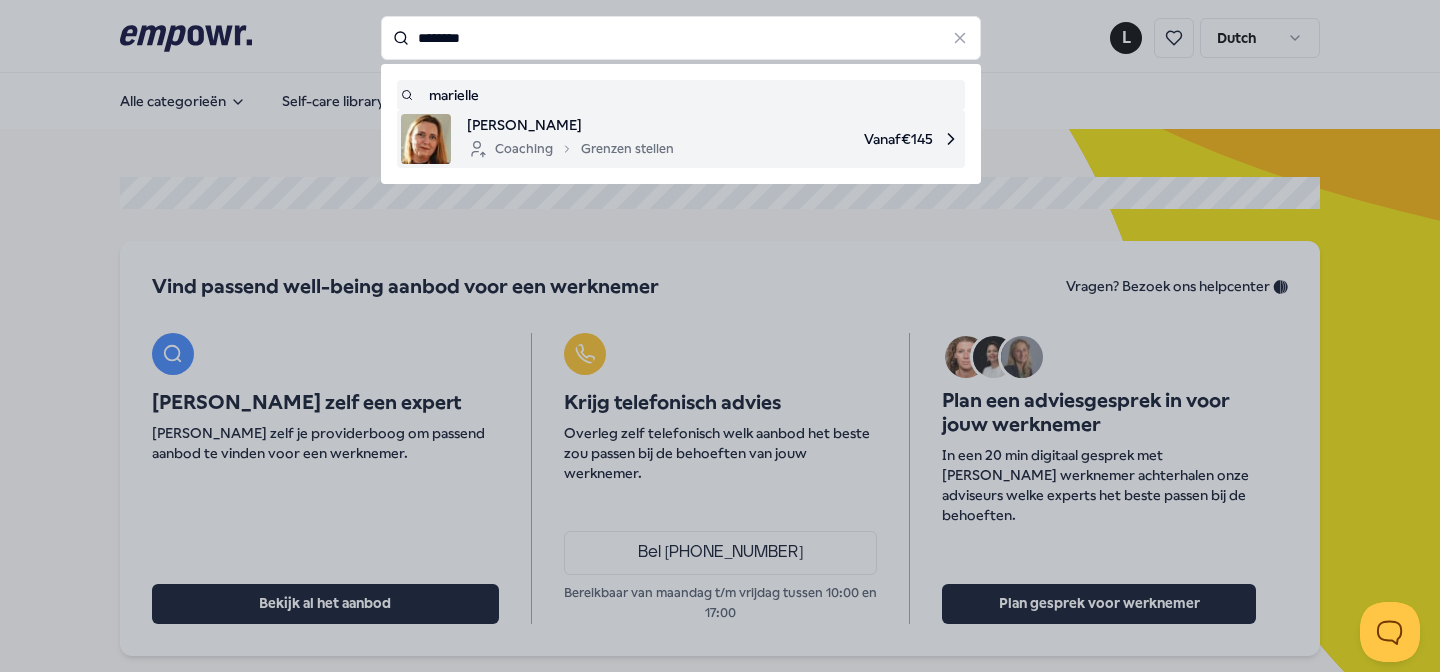 click on "Coaching Grenzen stellen" at bounding box center [570, 149] 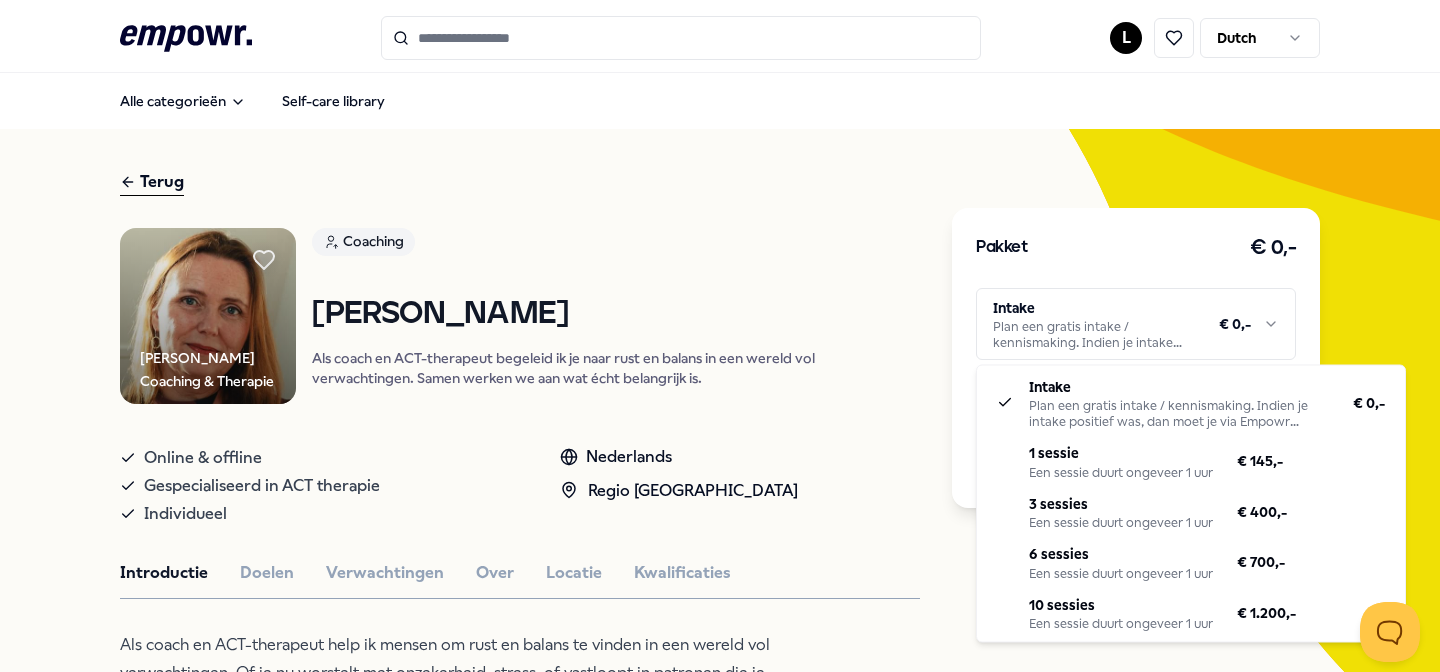 click on ".empowr-logo_svg__cls-1{fill:#03032f} L Dutch Alle categorieën   Self-care library [PERSON_NAME] Coaching & Therapie Coaching [PERSON_NAME] coach en ACT-therapeut begeleid ik je naar rust en balans in een wereld vol verwachtingen. Samen werken we aan wat écht belangrijk is. Online & offline Gespecialiseerd in ACT therapie Individueel Nederlands Regio Oost NL  Introductie Doelen Verwachtingen Over Locatie Kwalificaties Als coach en ACT-therapeut help ik mensen om rust en balans te vinden in een wereld vol verwachtingen. Of je nu worstelt met onzekerheid, stress, of vastloopt in patronen die je niet verder helpen, ik begeleid je naar meer helderheid en balans in je leven. Mijn aanpak is nuchter, praktisch en altijd afgestemd op jouw persoonlijke situatie. Samen werken we aan wat écht belangrijk is voor jou, zodat je keuzes kunt maken die goed voelen en bij je passen. Met jarenlange ervaring en een warme, open houding help ik je graag bij jouw persoonlijke groei. Beoordelingen Aanbevolen" at bounding box center [720, 336] 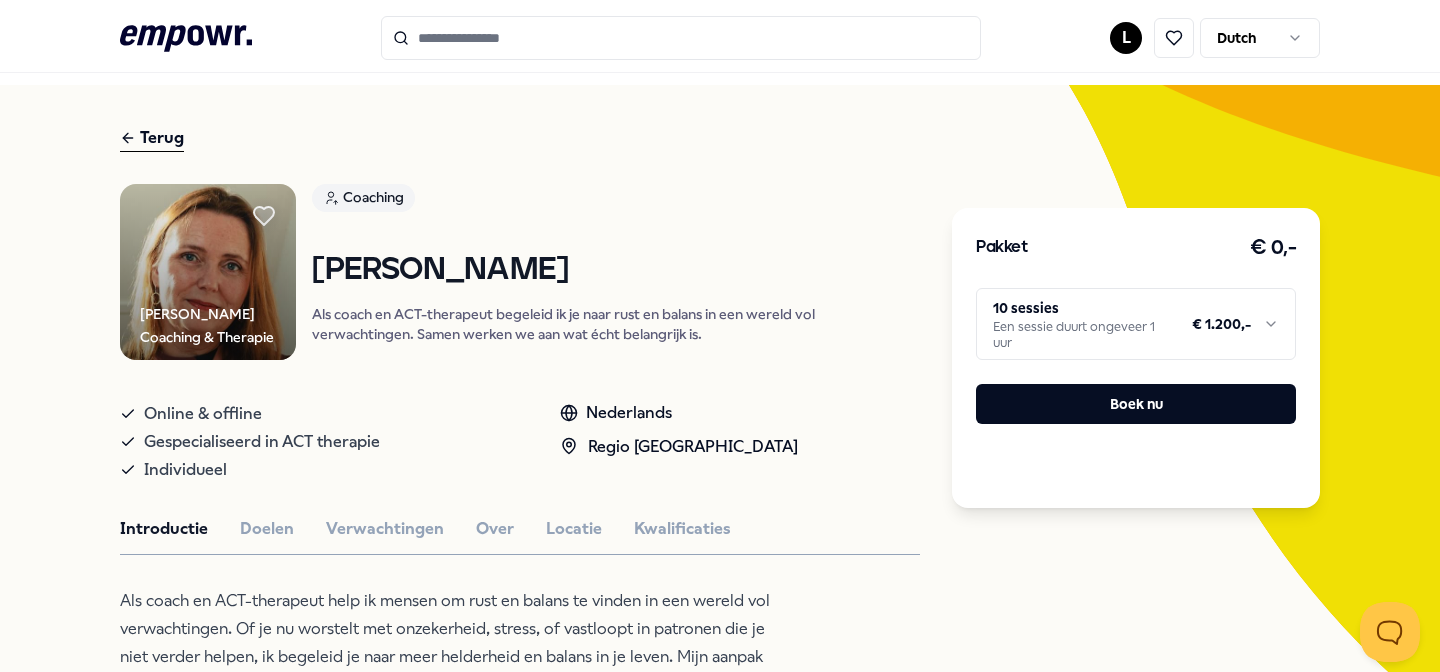 scroll, scrollTop: 25, scrollLeft: 0, axis: vertical 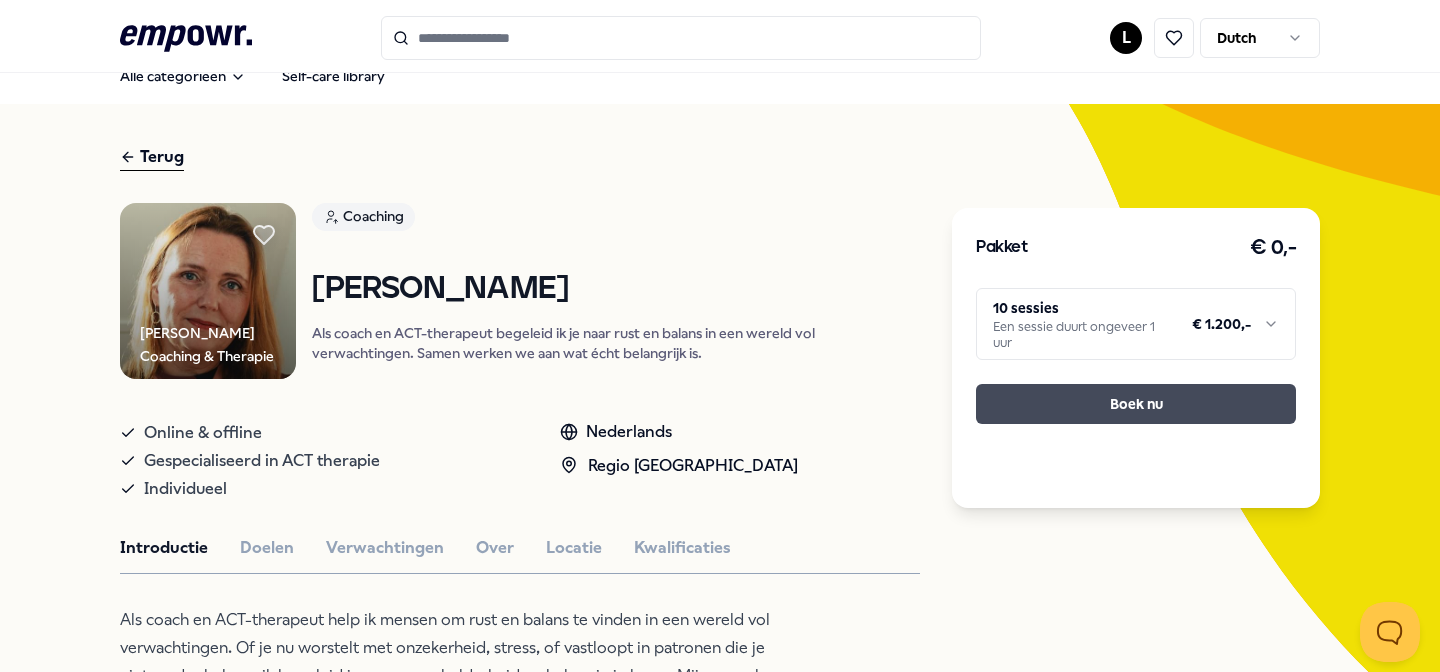 click on "Boek nu" at bounding box center (1136, 404) 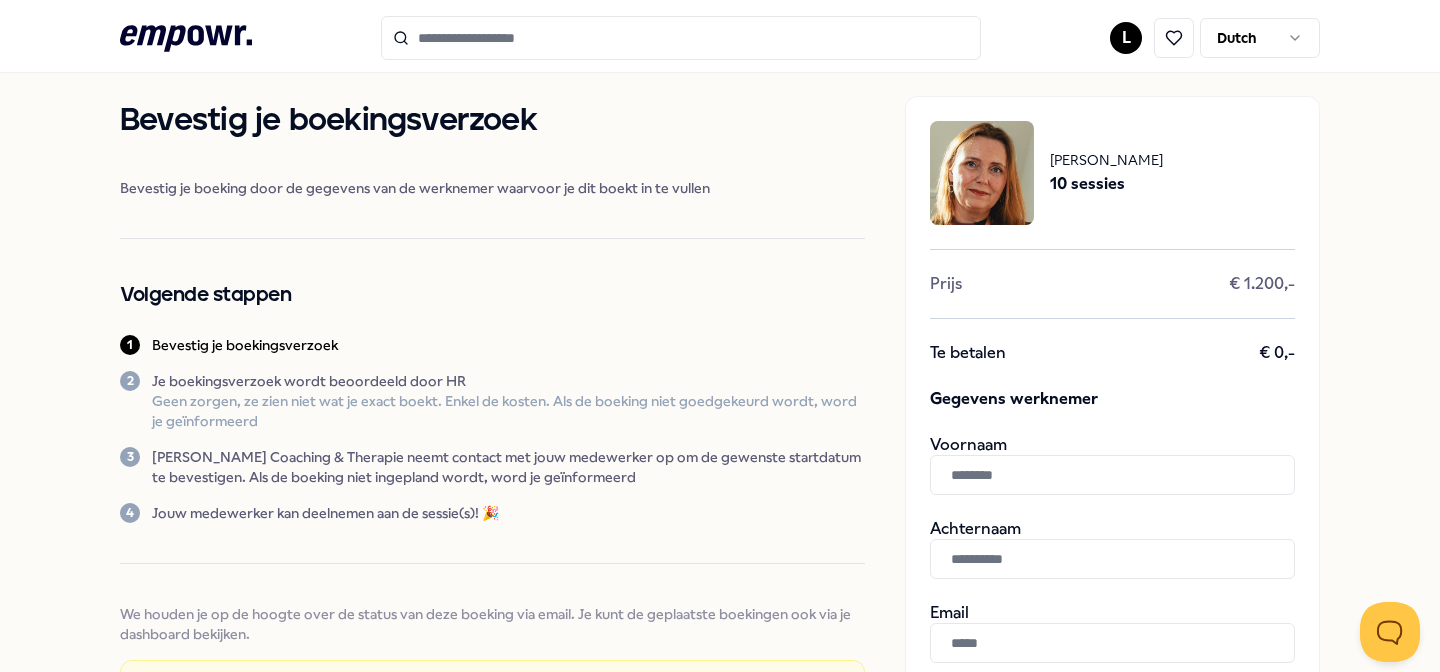 click at bounding box center (1112, 475) 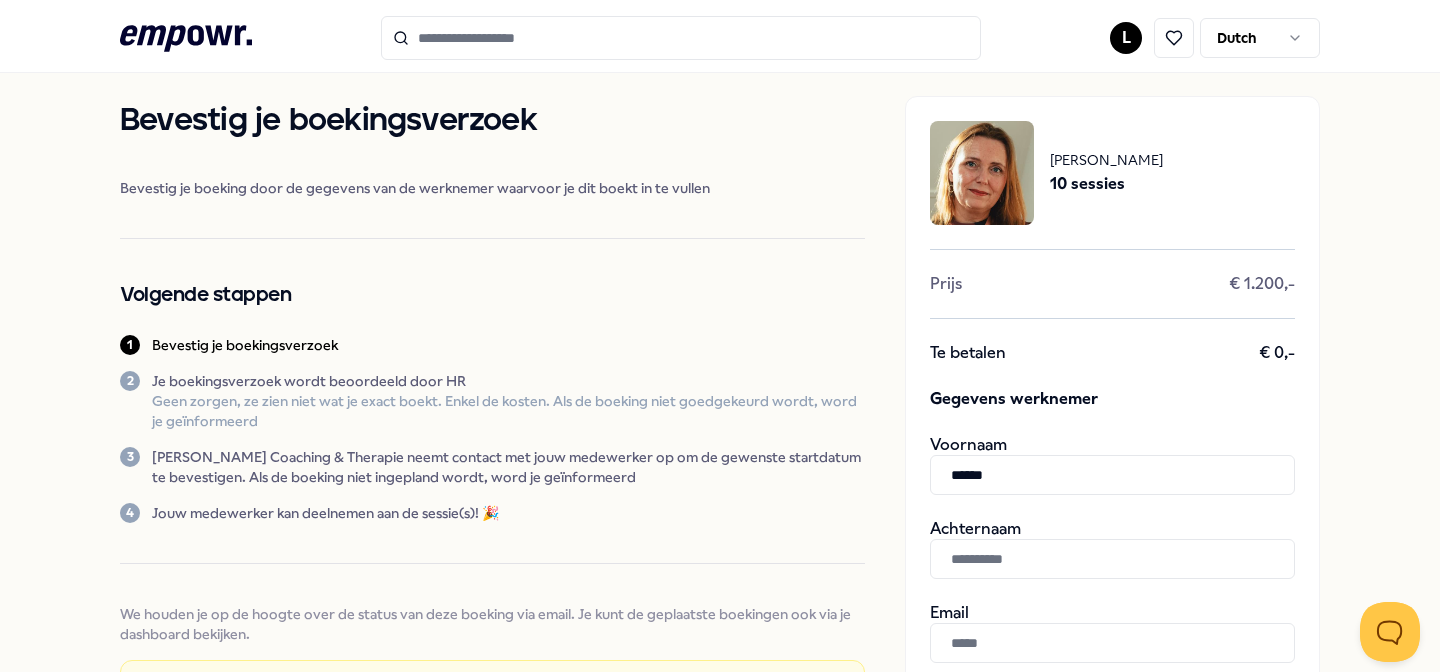 type on "******" 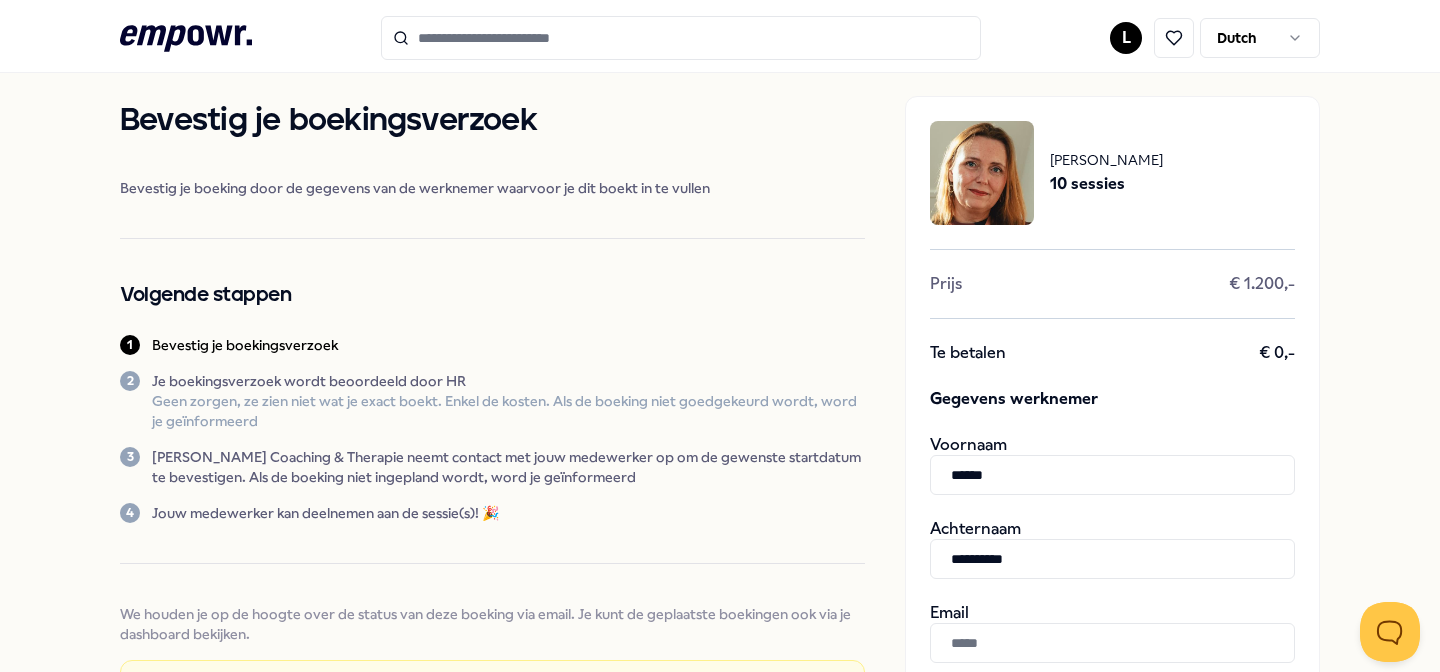 type on "**********" 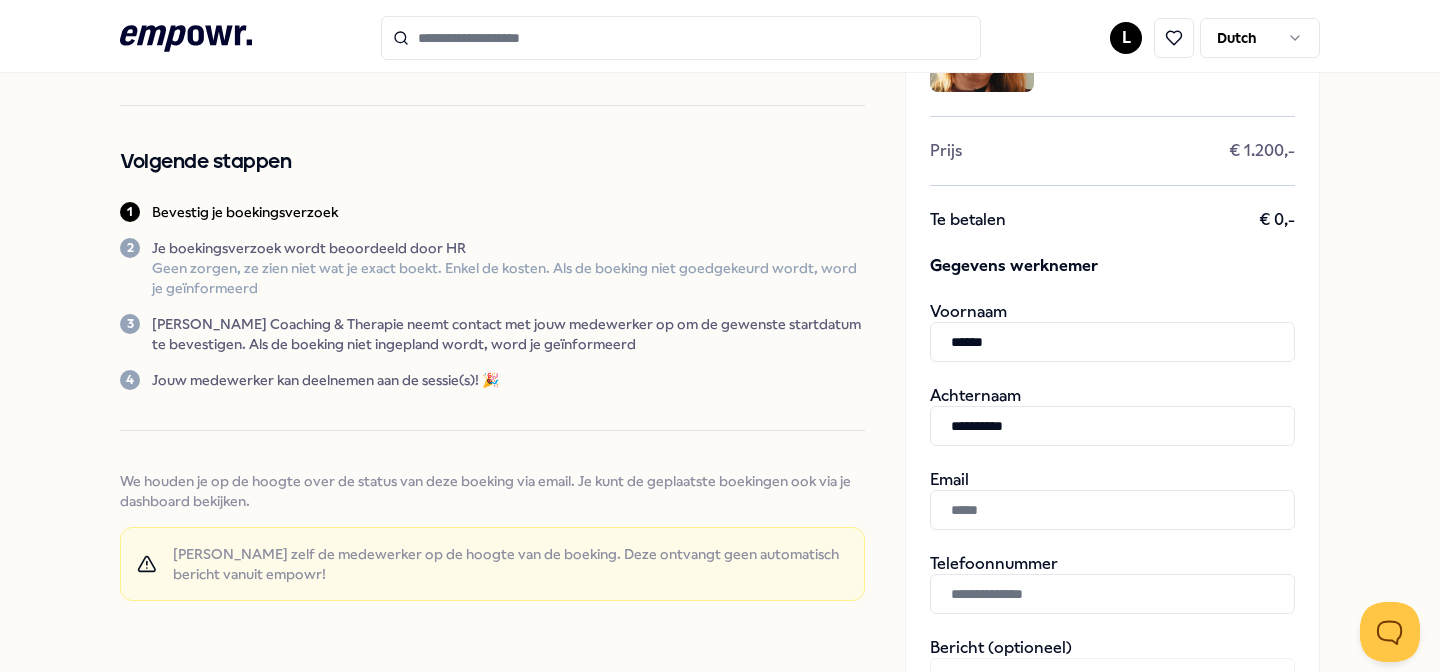 scroll, scrollTop: 193, scrollLeft: 0, axis: vertical 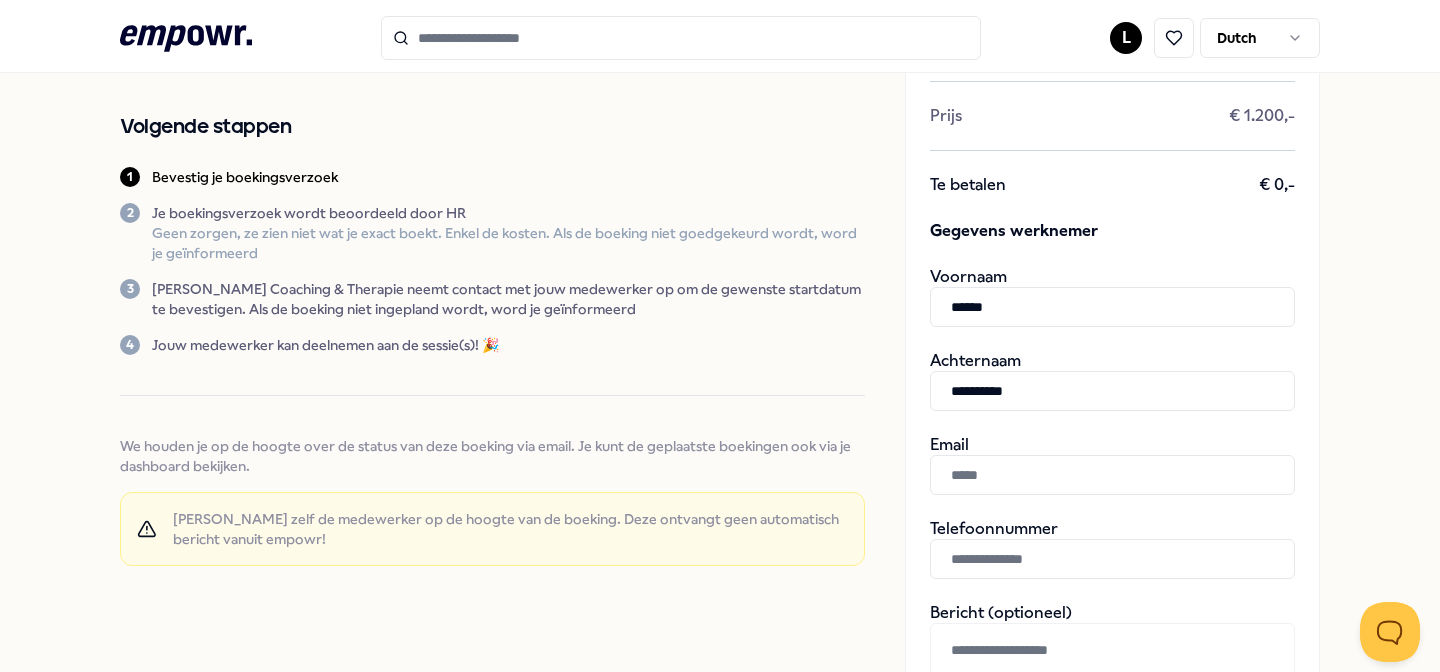 click at bounding box center (1112, 475) 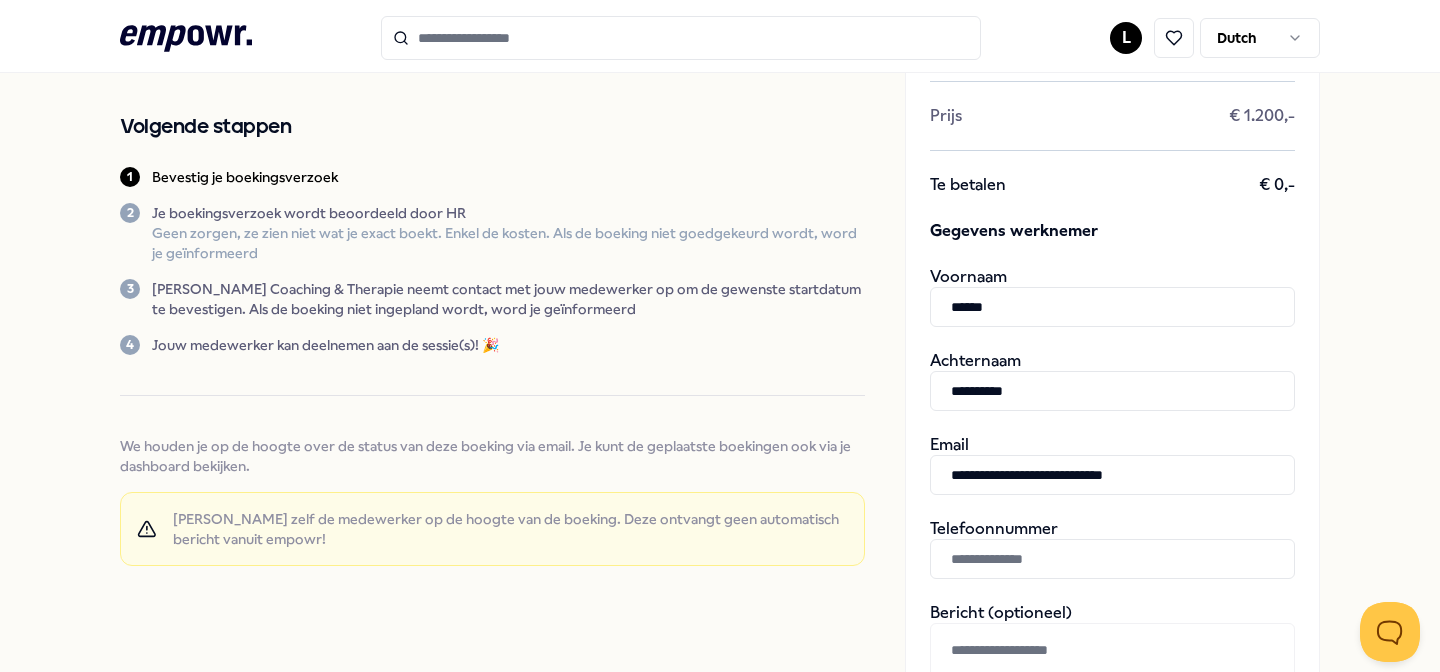 type on "**********" 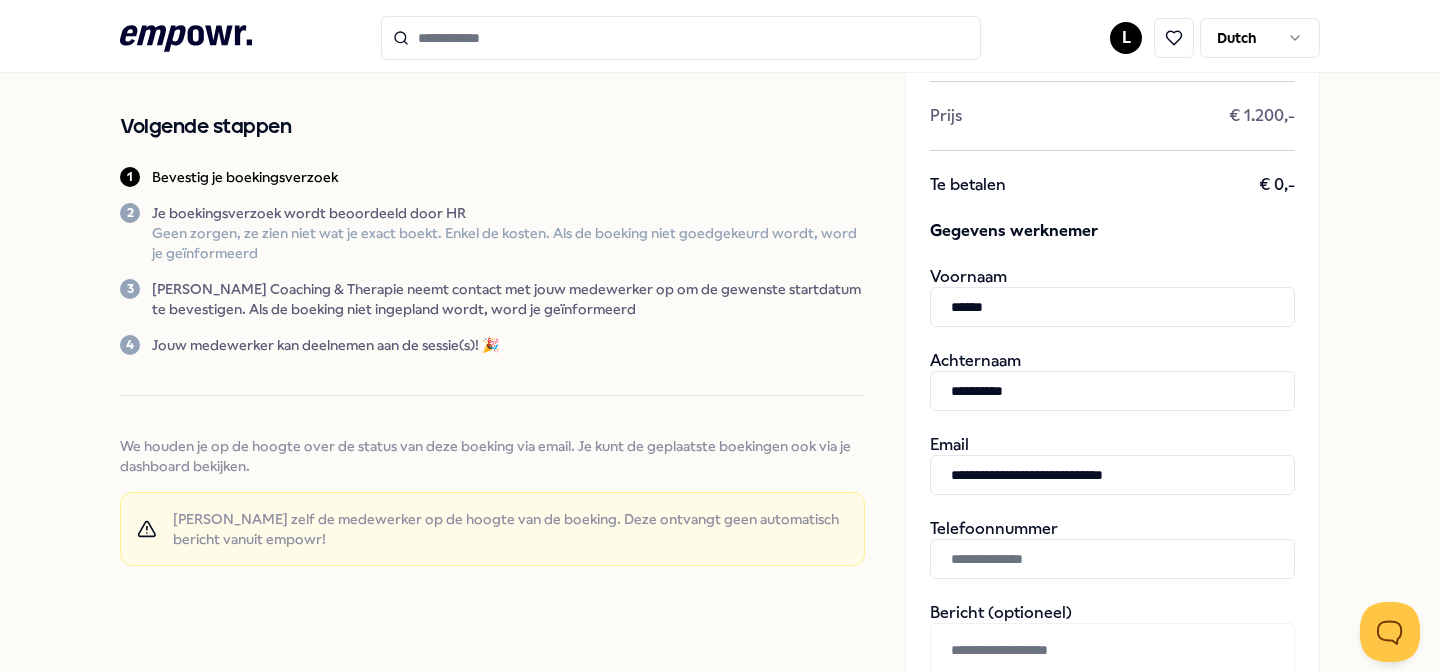 click at bounding box center [1112, 559] 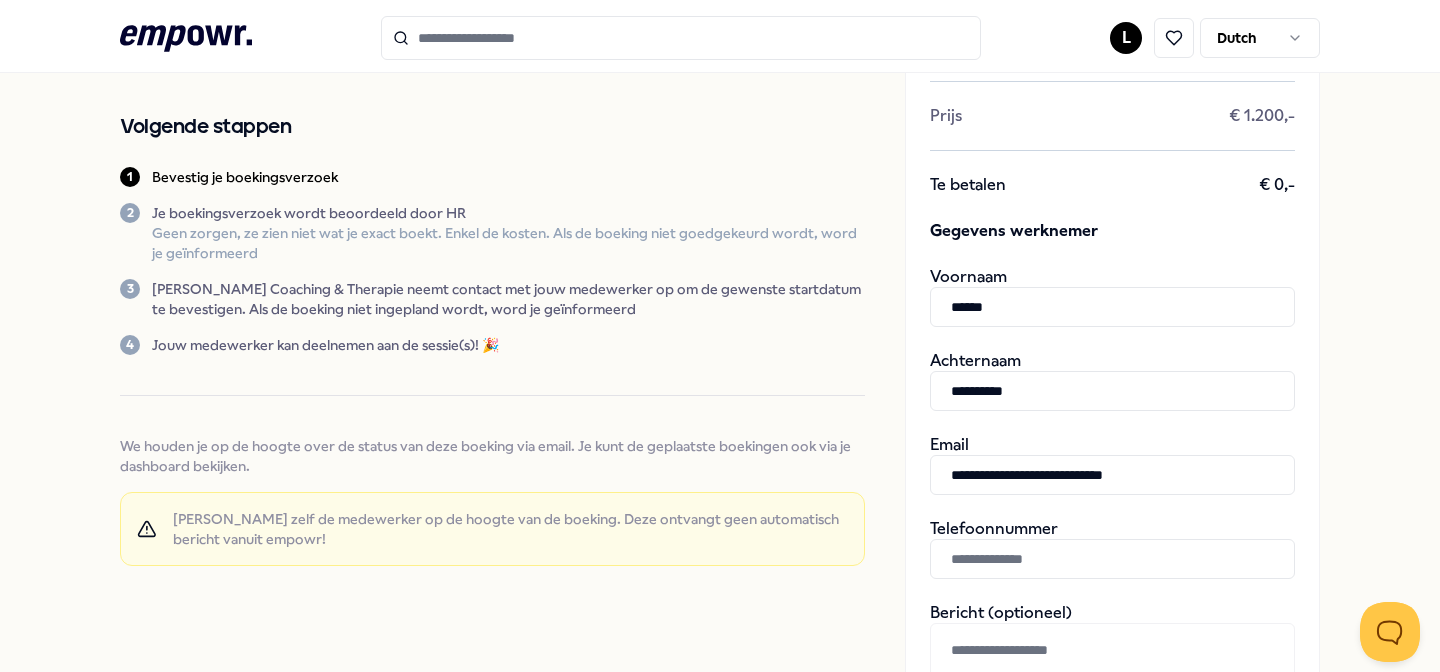 click at bounding box center [1112, 690] 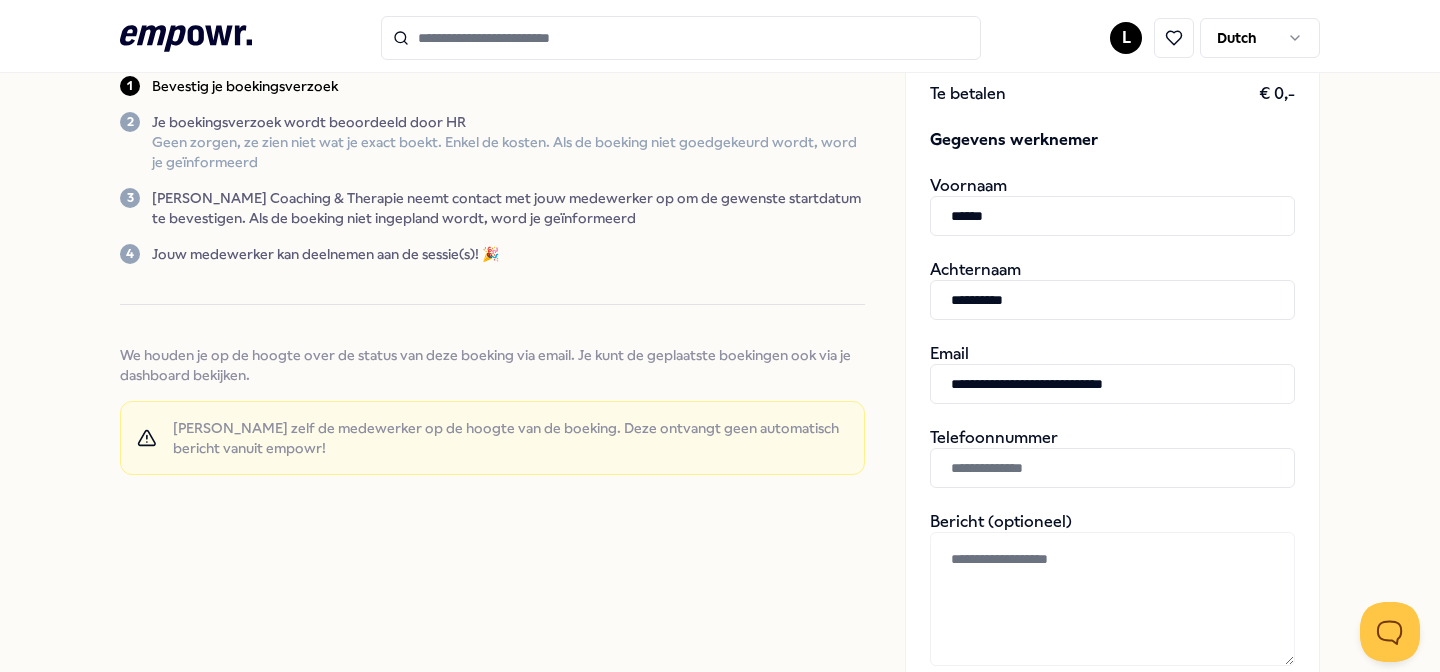 scroll, scrollTop: 301, scrollLeft: 0, axis: vertical 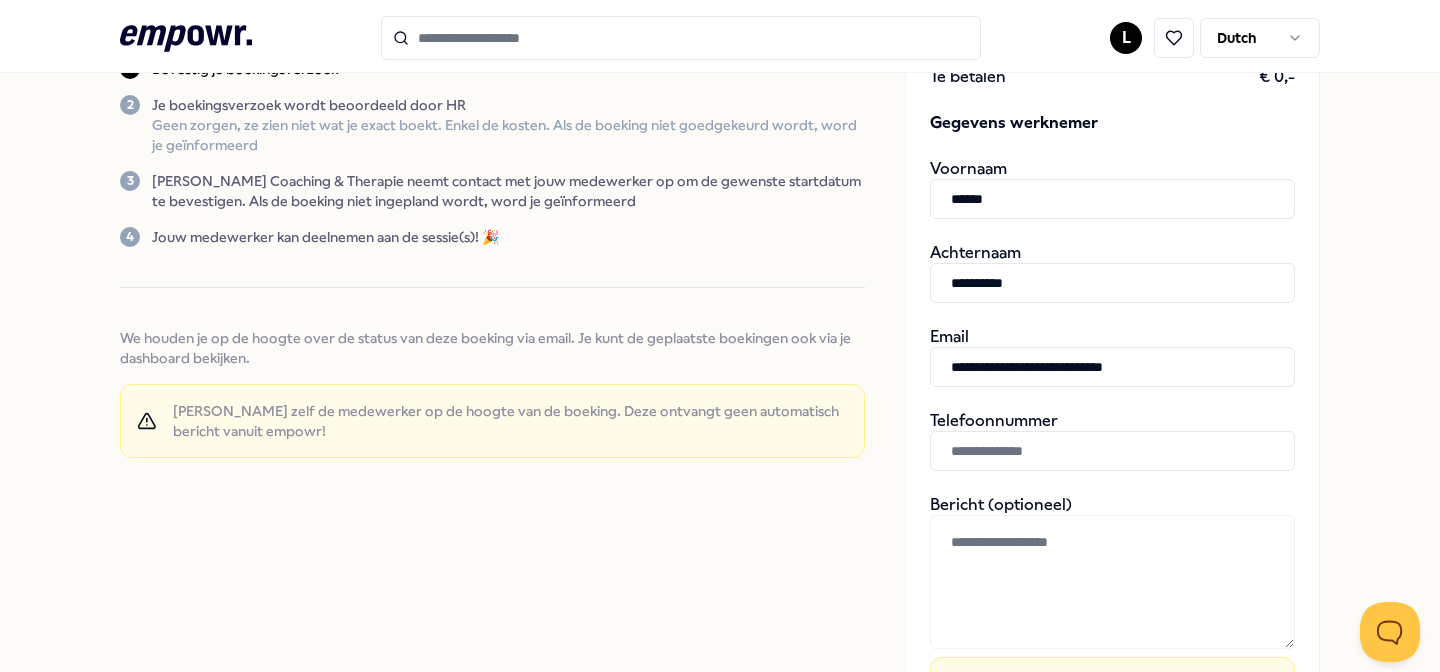 click at bounding box center [1112, 451] 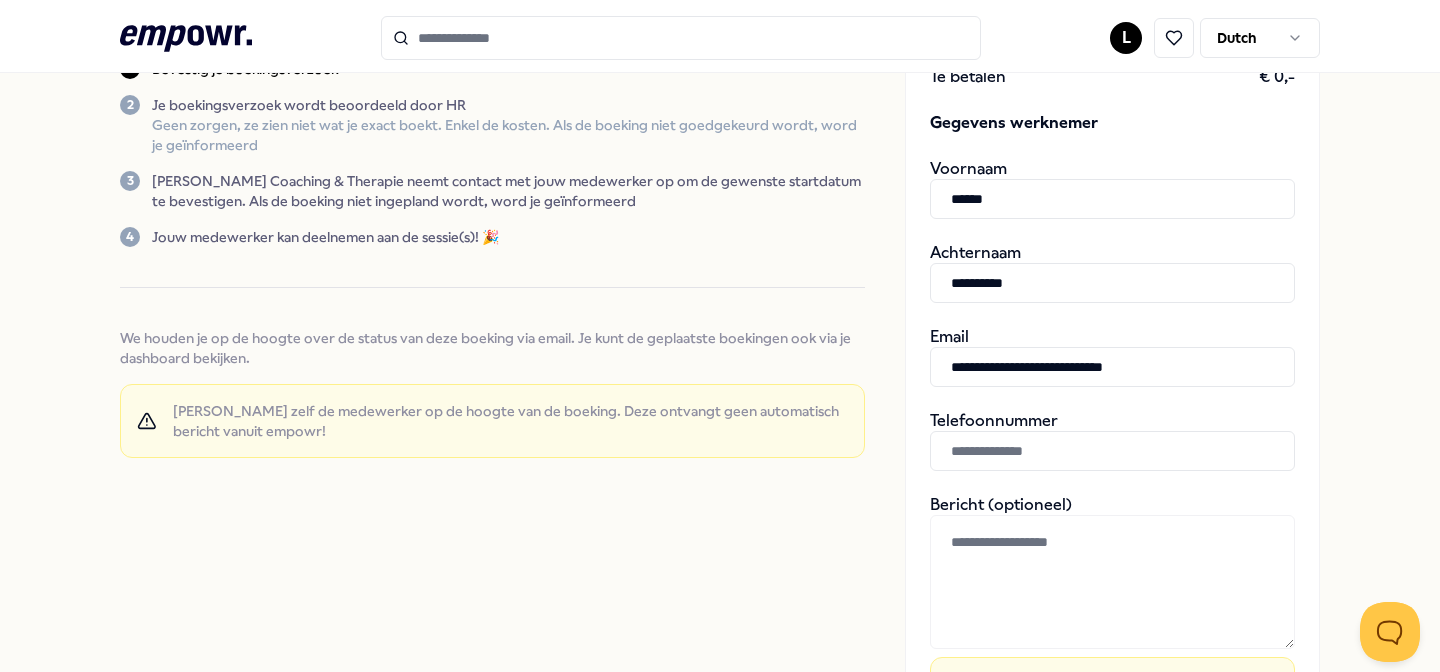 click at bounding box center [1112, 451] 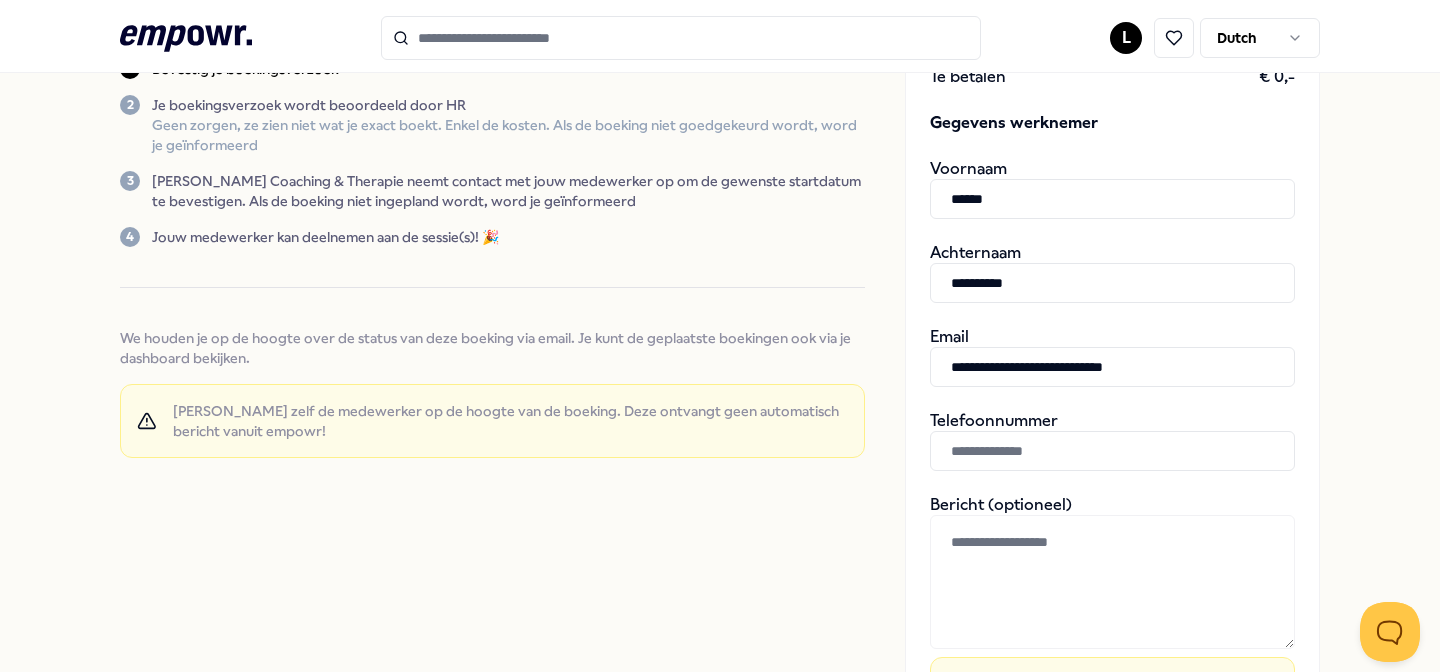 paste on "*********" 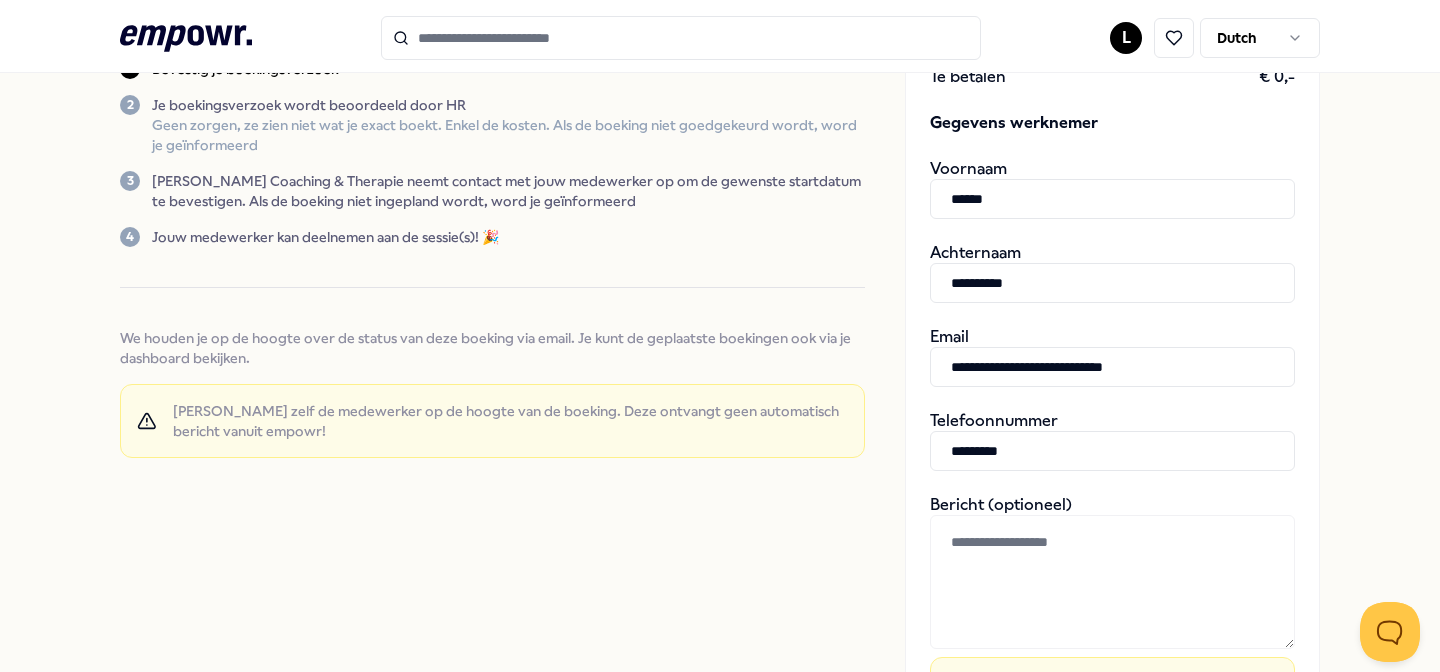 click on "*********" at bounding box center [1112, 451] 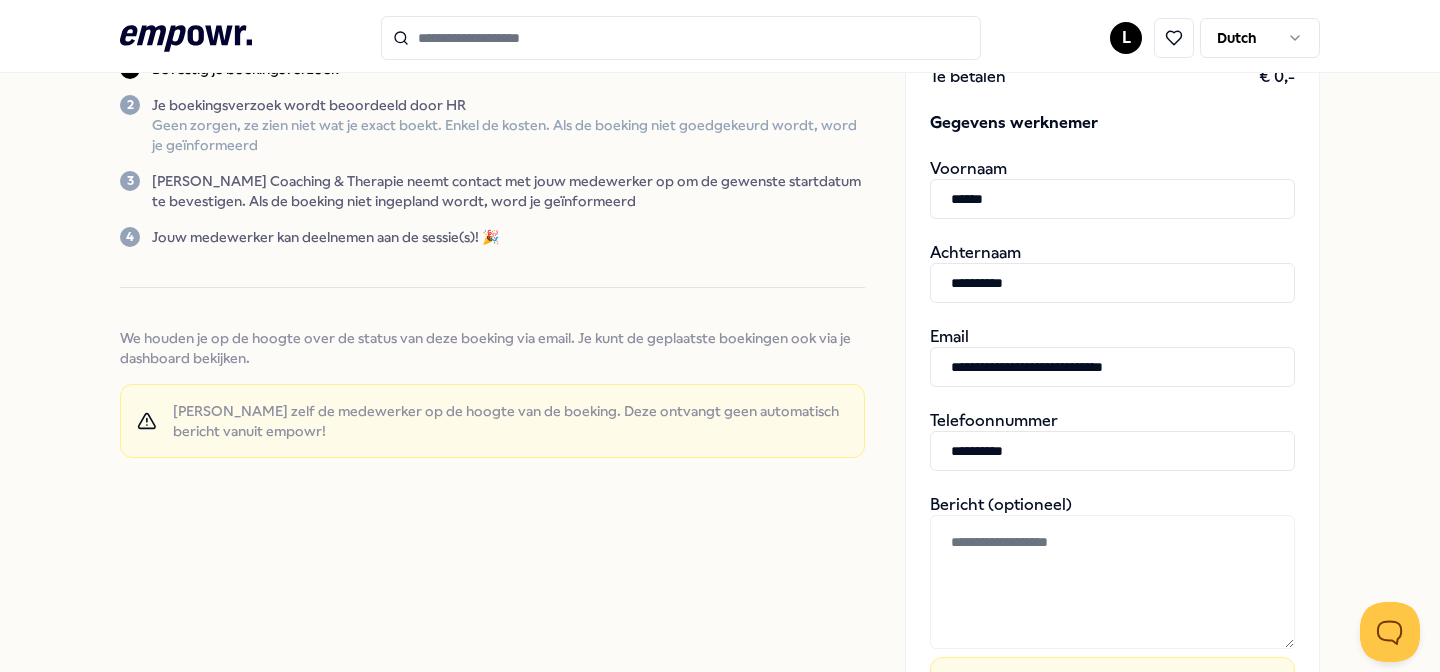 click on "**********" at bounding box center [1112, 451] 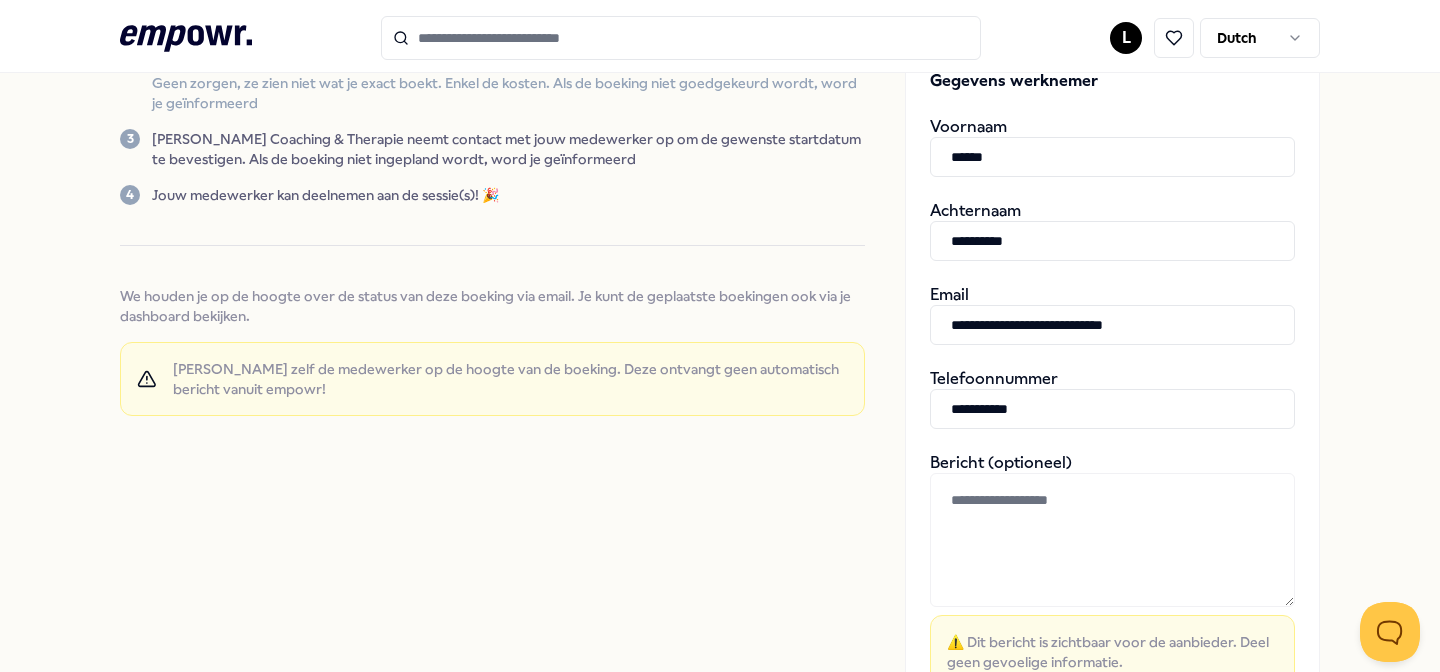 scroll, scrollTop: 350, scrollLeft: 0, axis: vertical 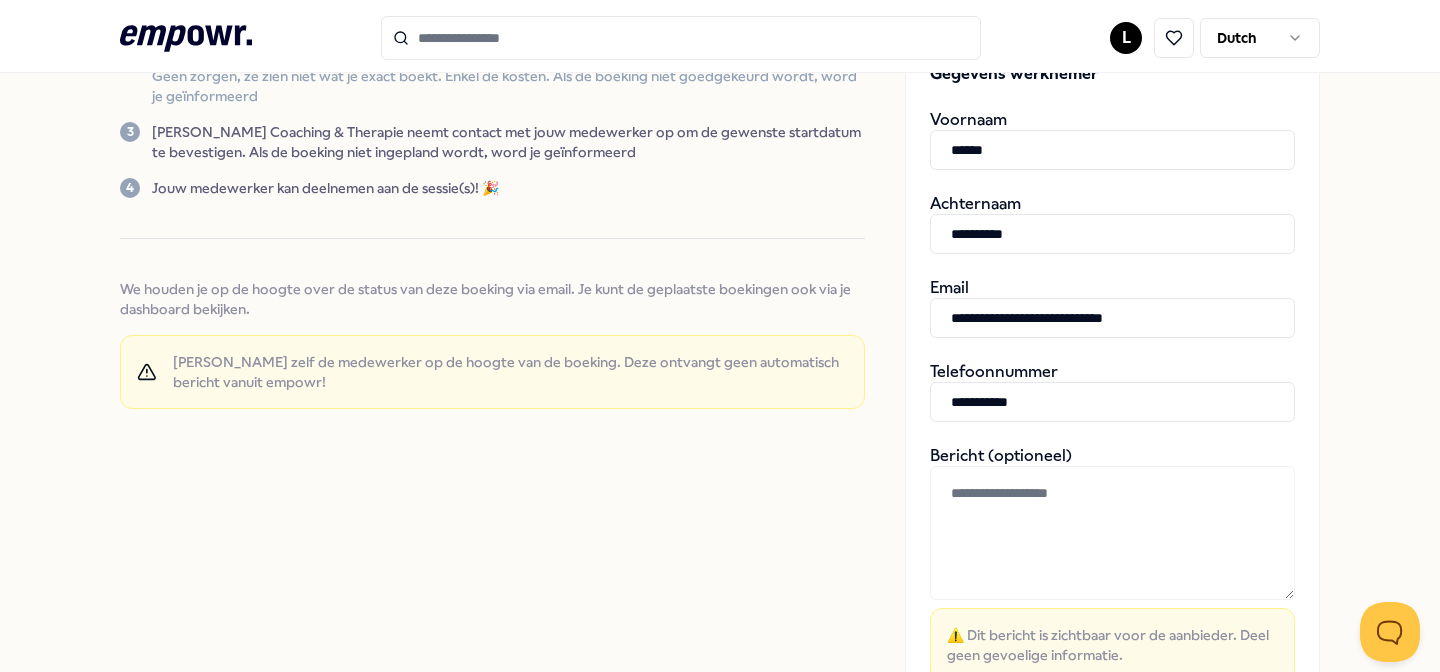 click at bounding box center [1112, 533] 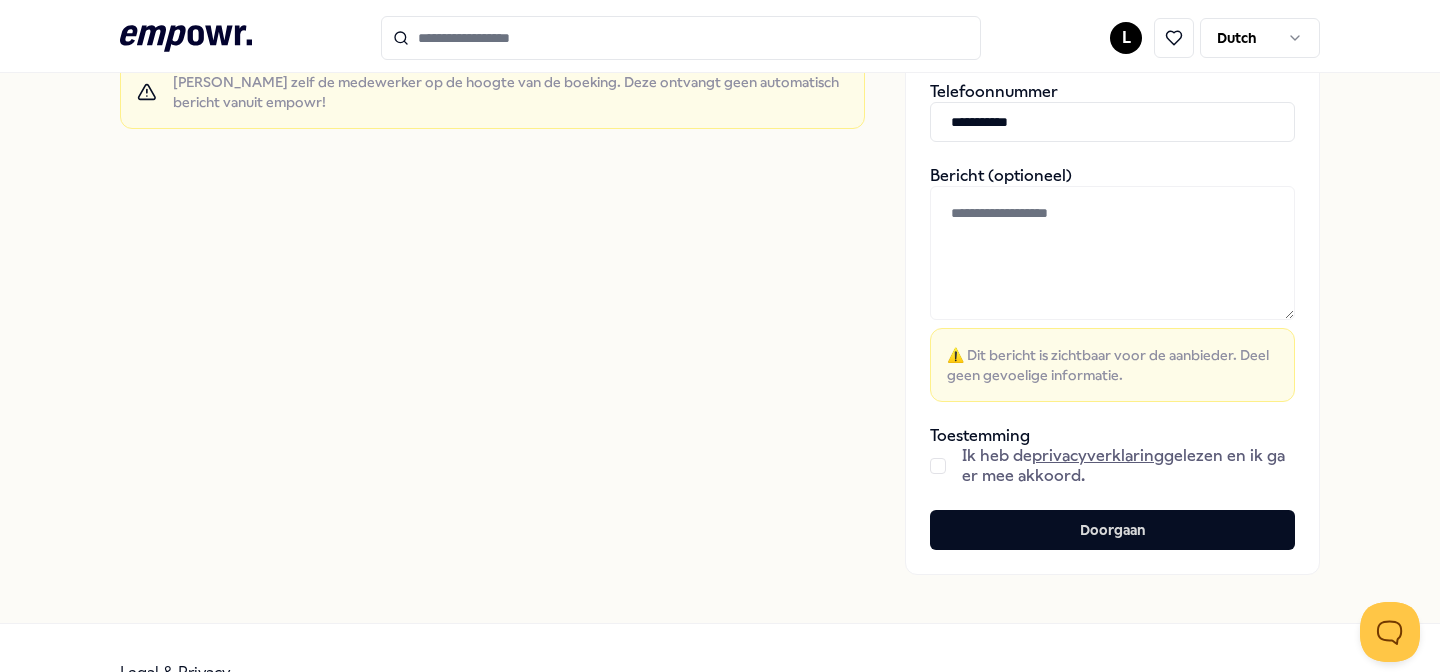 scroll, scrollTop: 679, scrollLeft: 0, axis: vertical 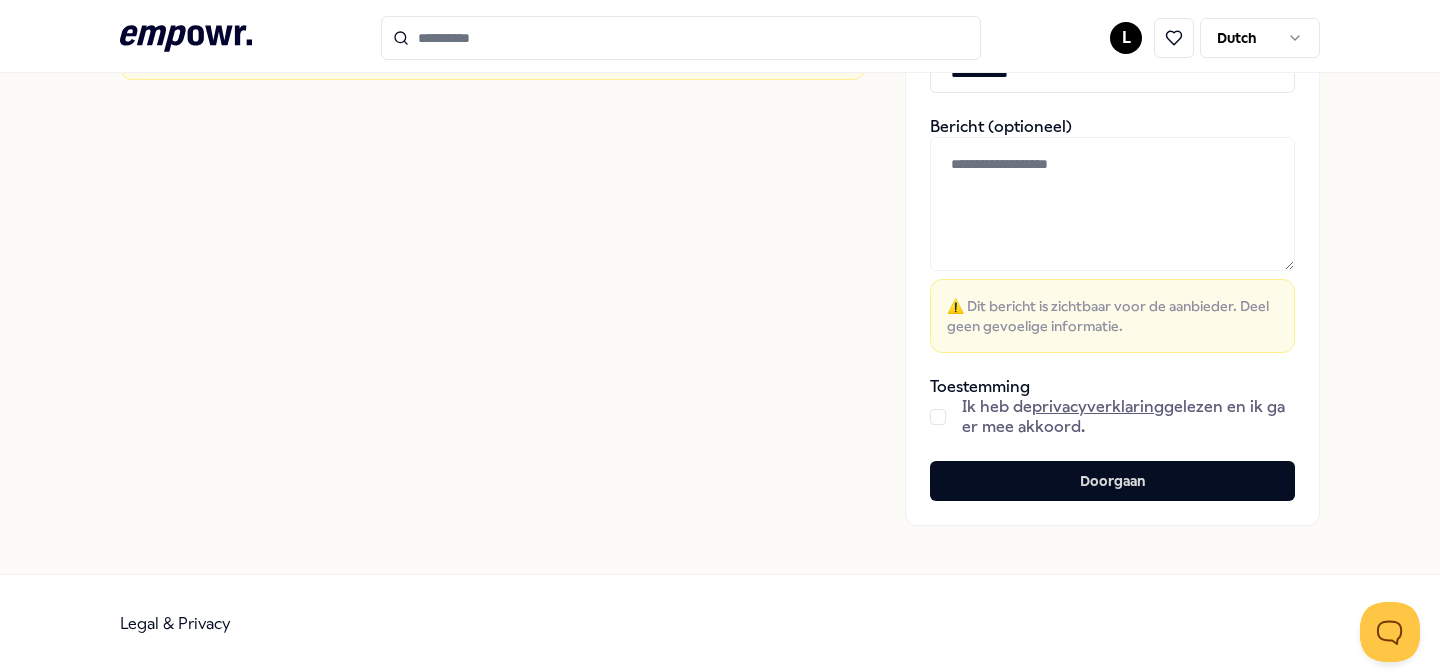 click at bounding box center (938, 417) 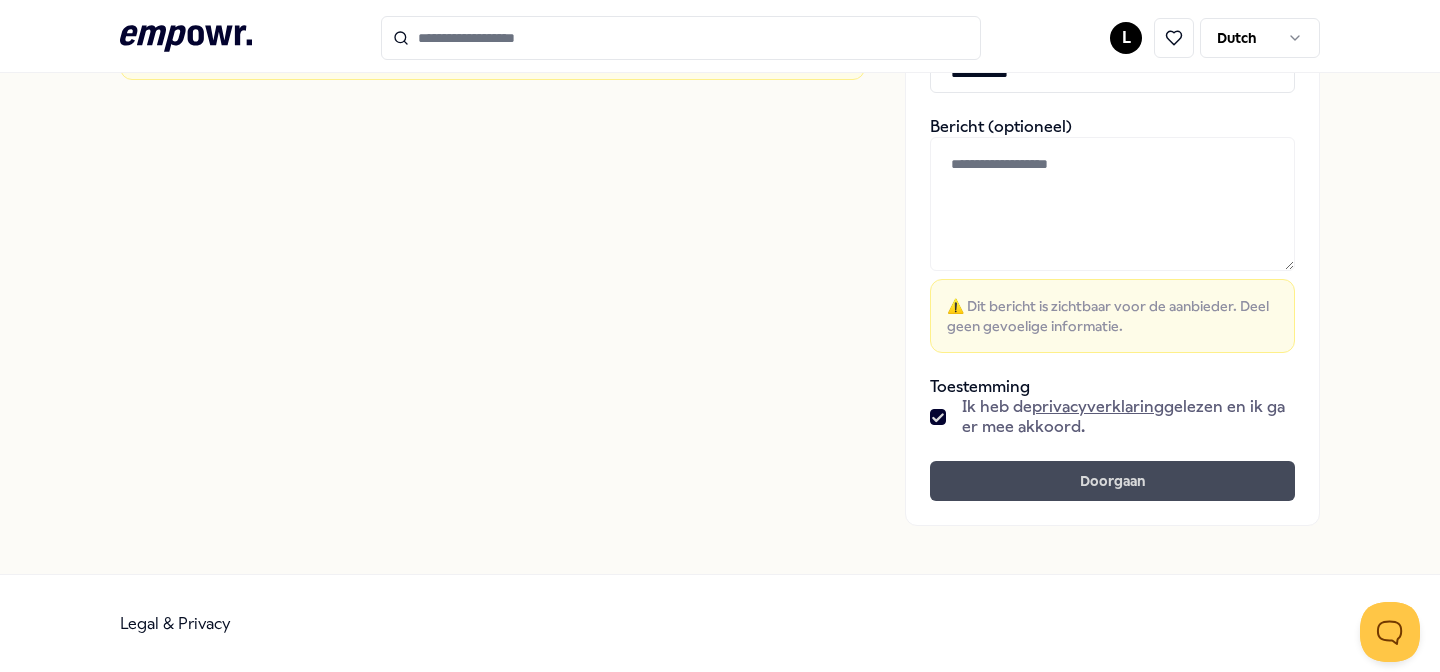 click on "Doorgaan" at bounding box center [1112, 481] 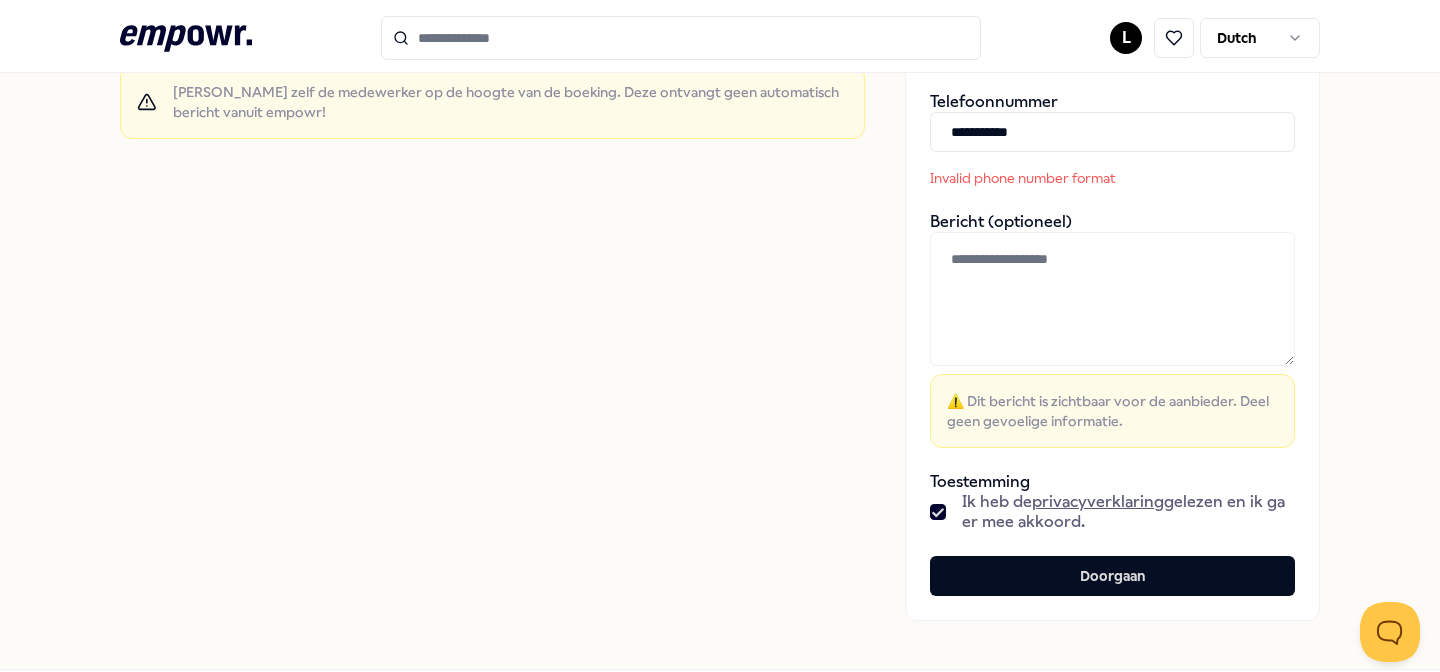 scroll, scrollTop: 615, scrollLeft: 0, axis: vertical 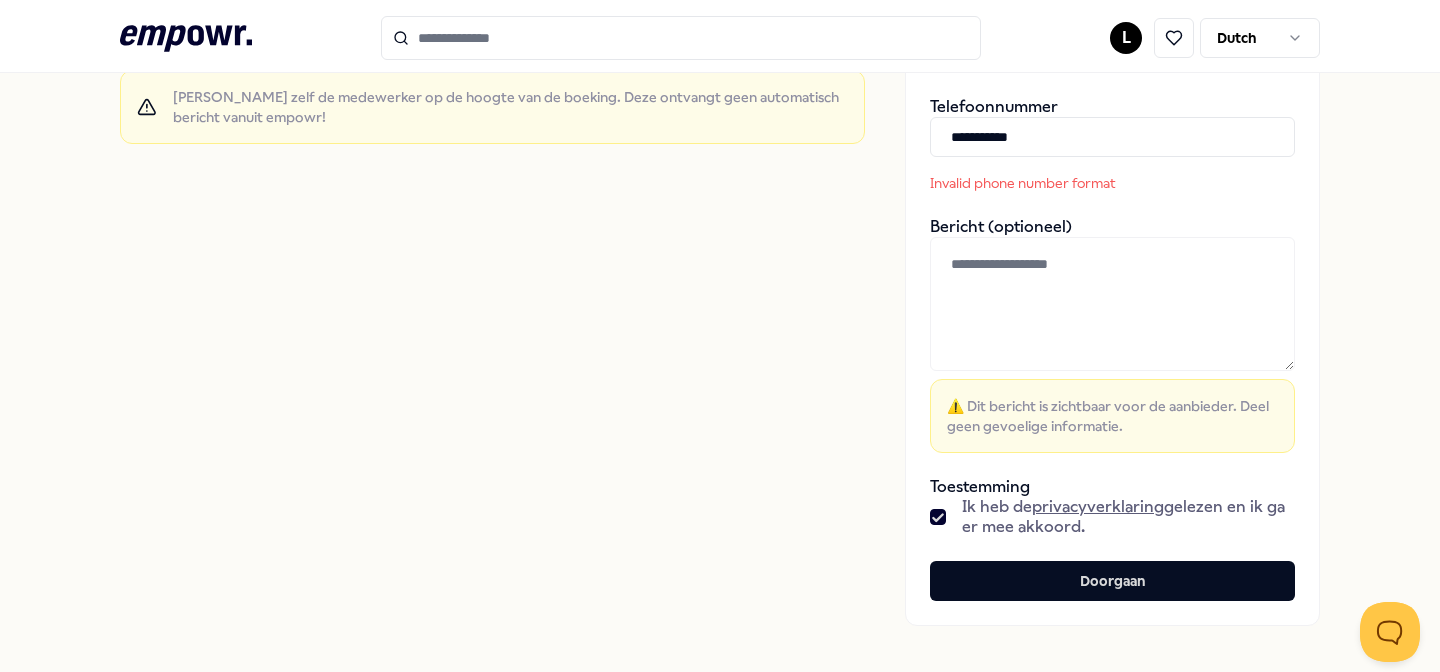click on "**********" at bounding box center [1112, 137] 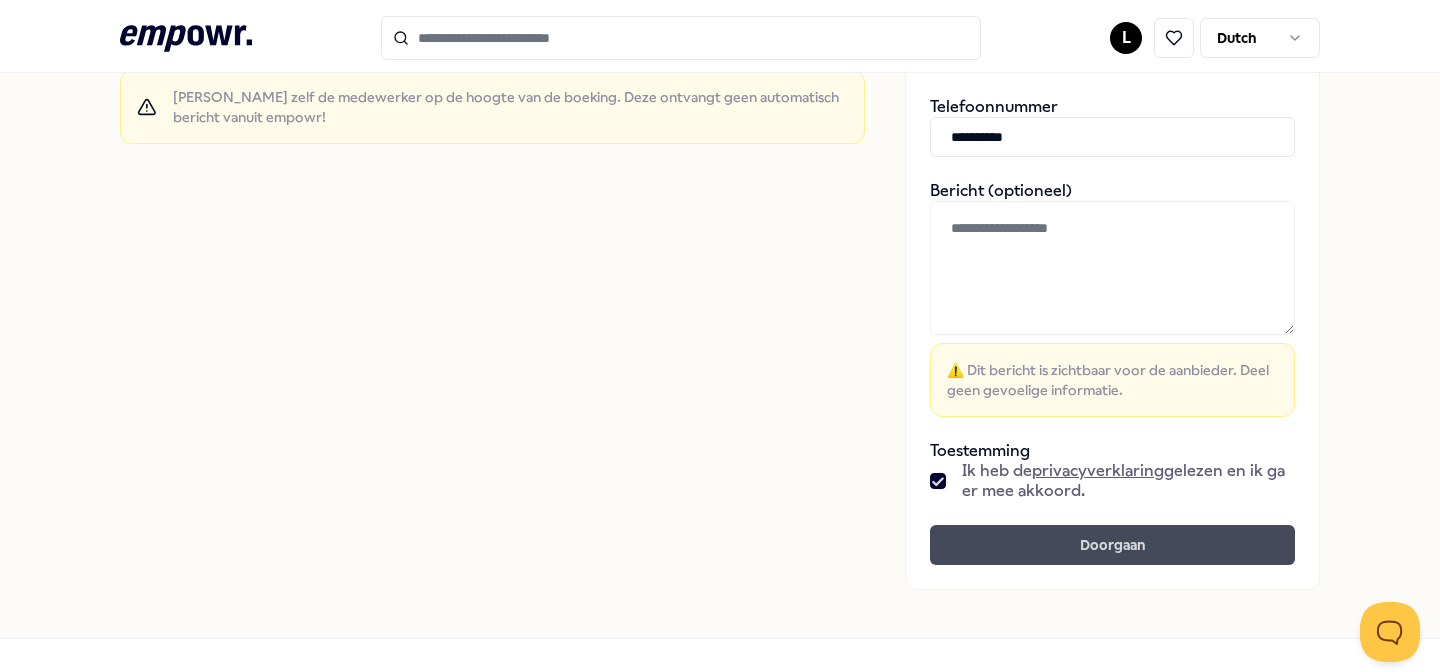 type on "**********" 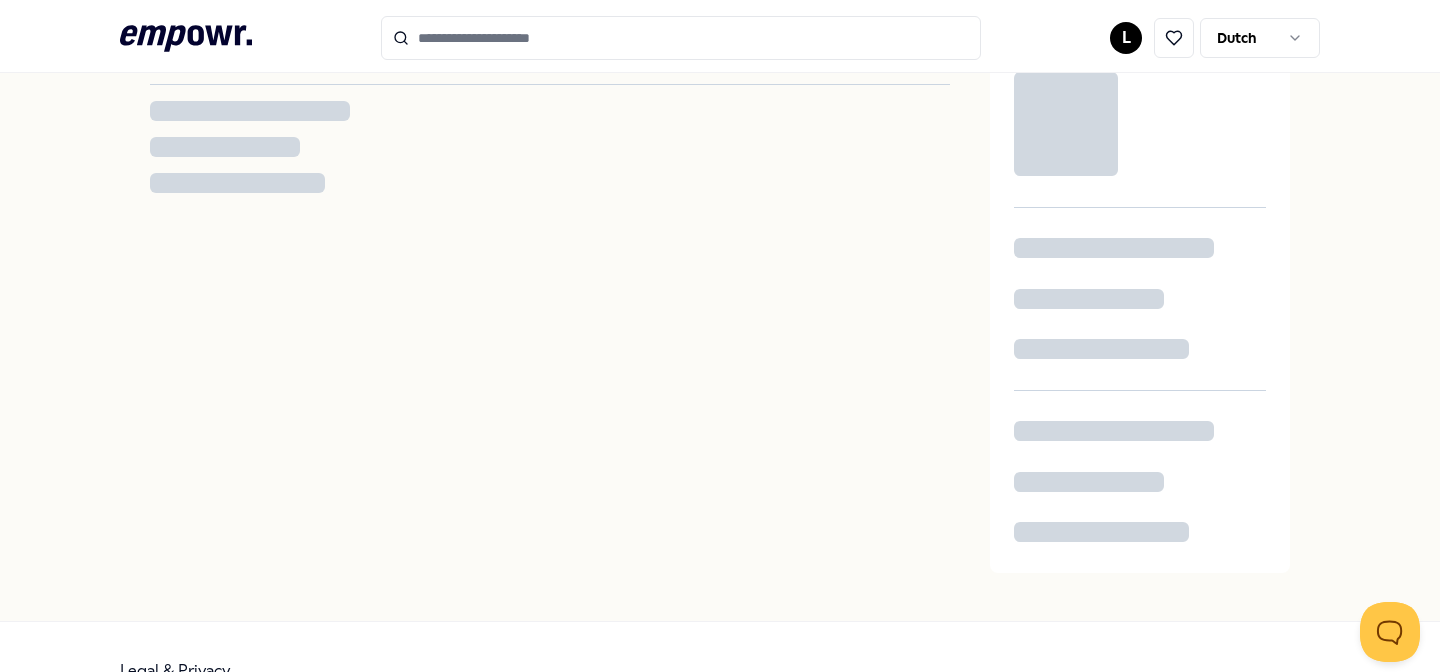 scroll, scrollTop: 22, scrollLeft: 0, axis: vertical 